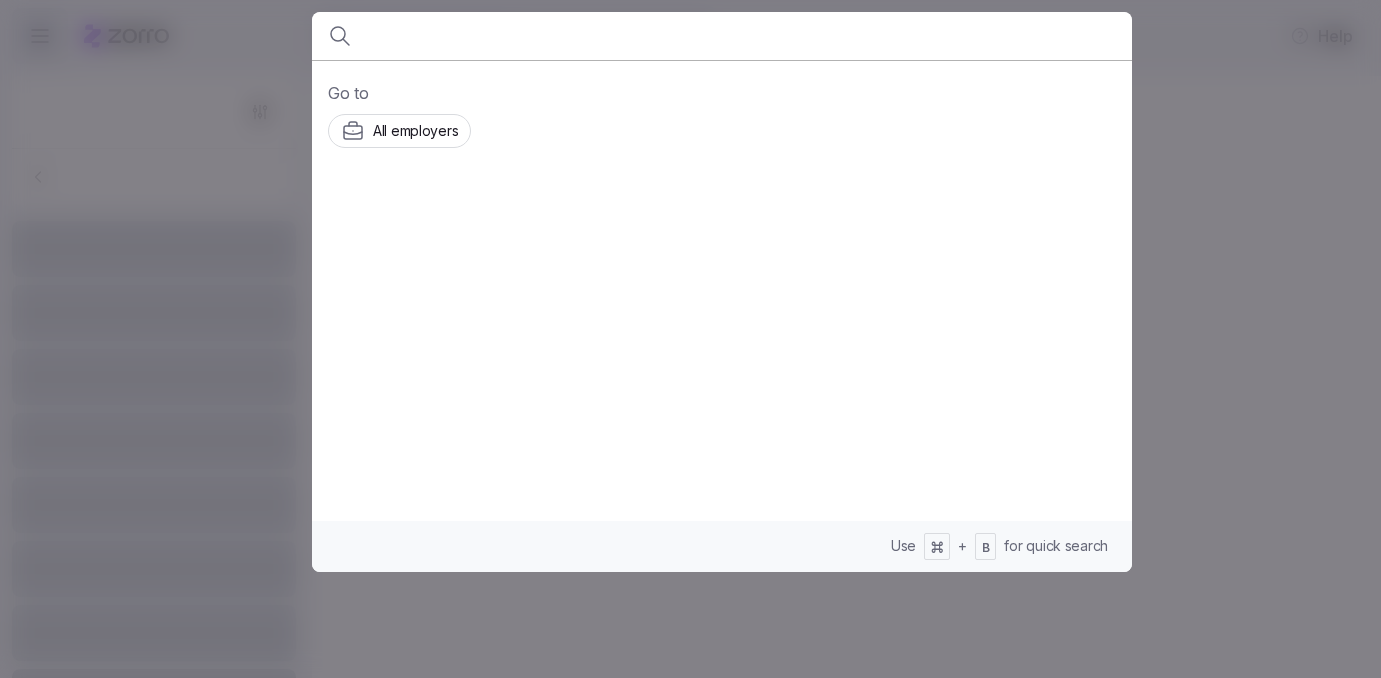scroll, scrollTop: 0, scrollLeft: 0, axis: both 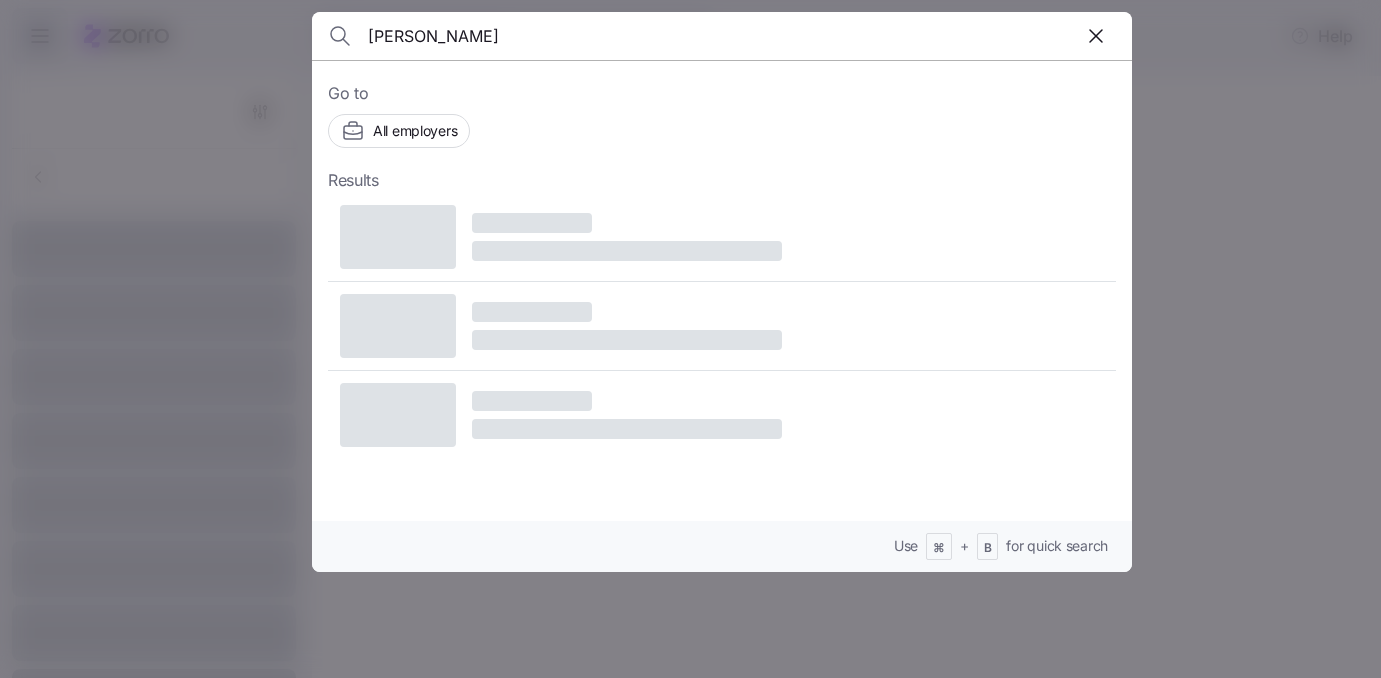 type on "paul fahey" 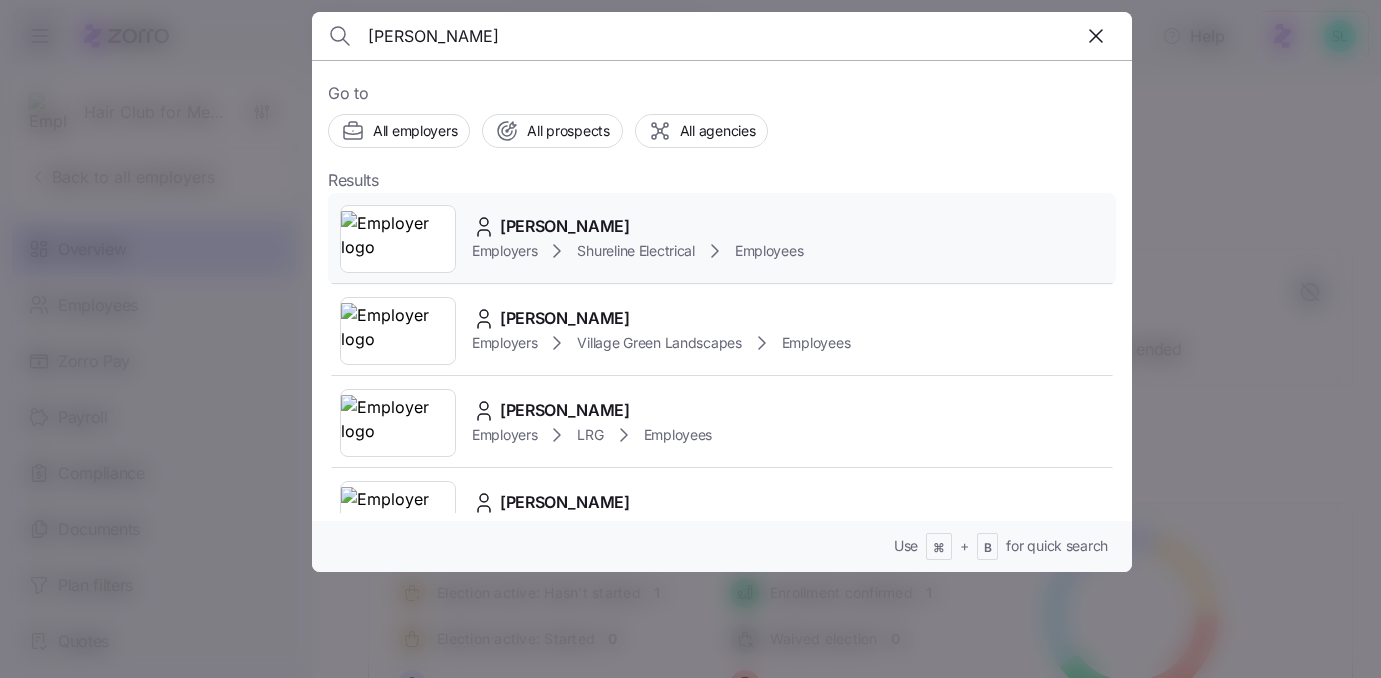 click on "Paul E. Fahey" at bounding box center [565, 226] 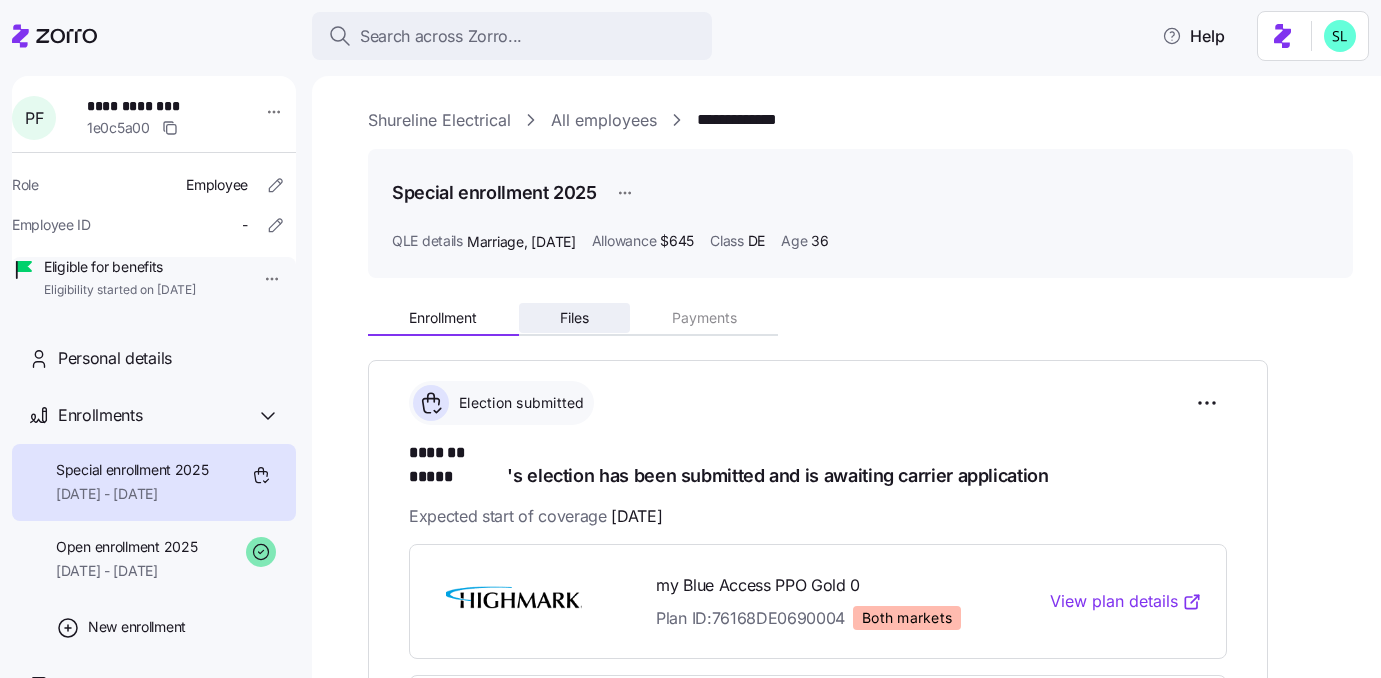 click on "Files" at bounding box center (574, 318) 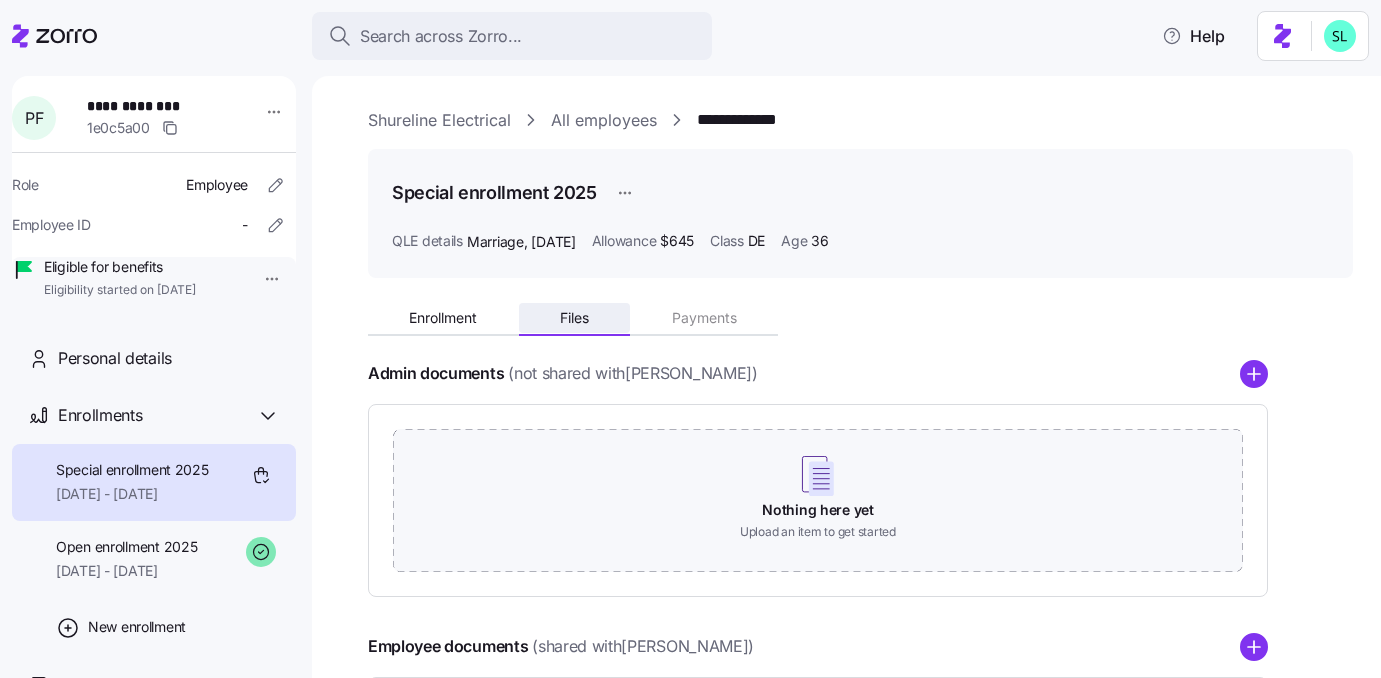 scroll, scrollTop: 311, scrollLeft: 0, axis: vertical 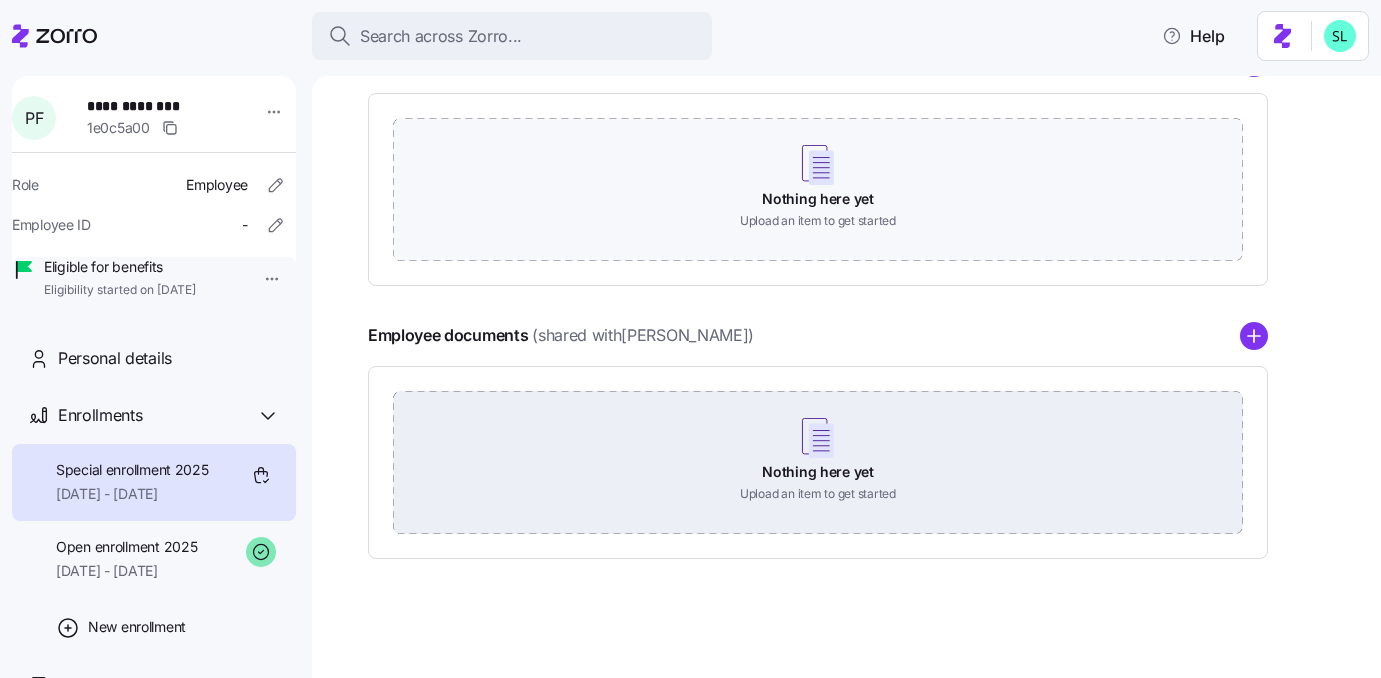 click on "Nothing here yet Upload an item to get started" at bounding box center (818, 461) 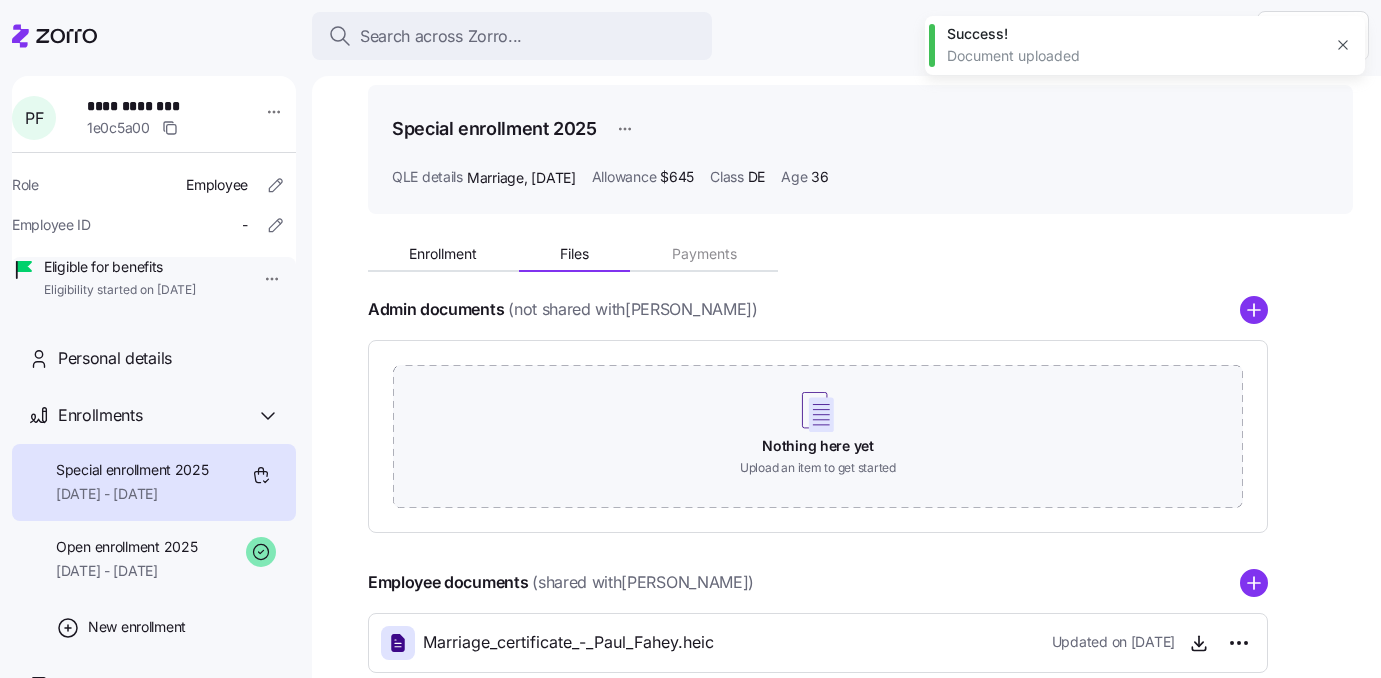 scroll, scrollTop: 0, scrollLeft: 0, axis: both 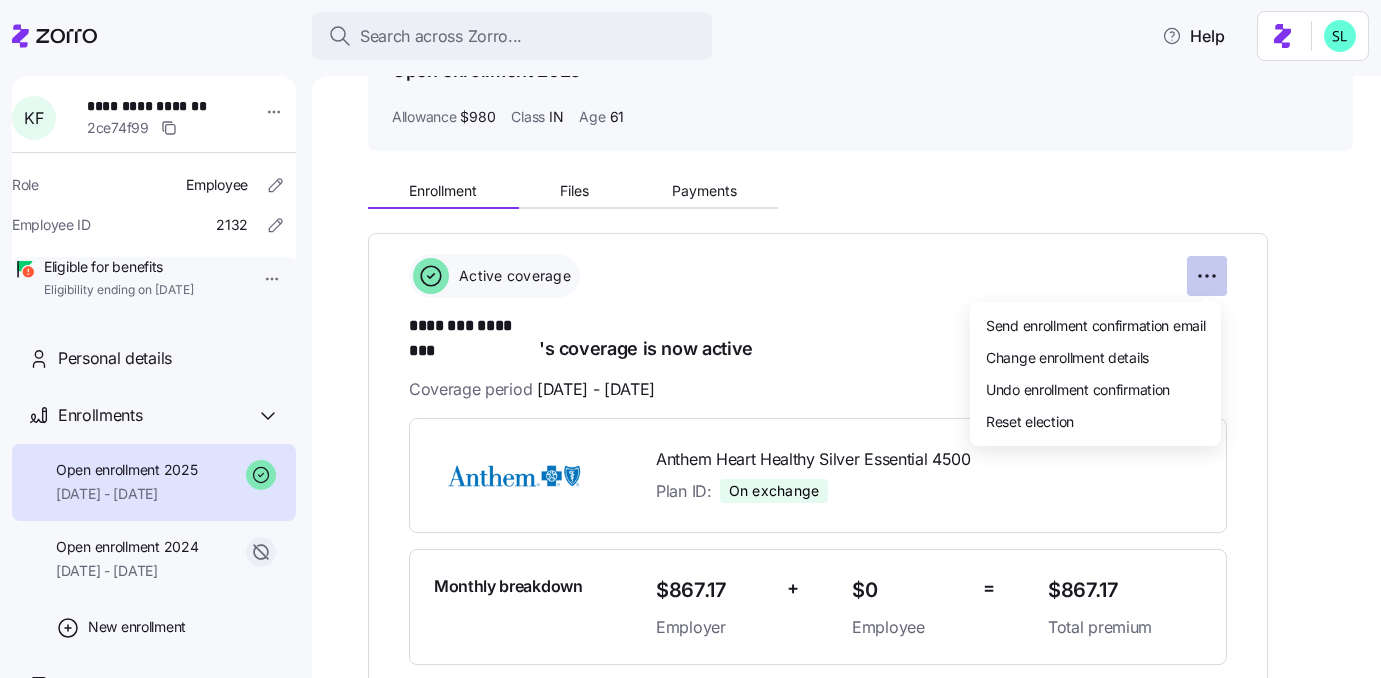click on "**********" at bounding box center [690, 333] 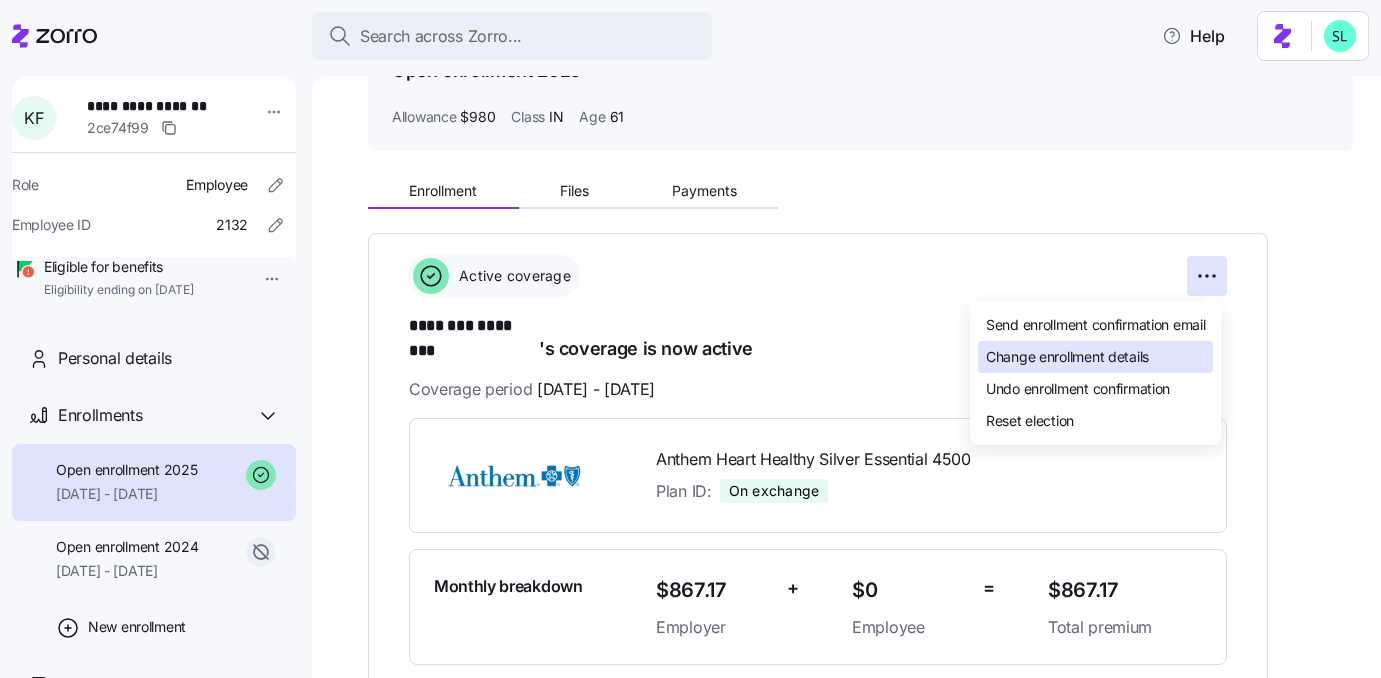 click on "Change enrollment details" at bounding box center [1095, 357] 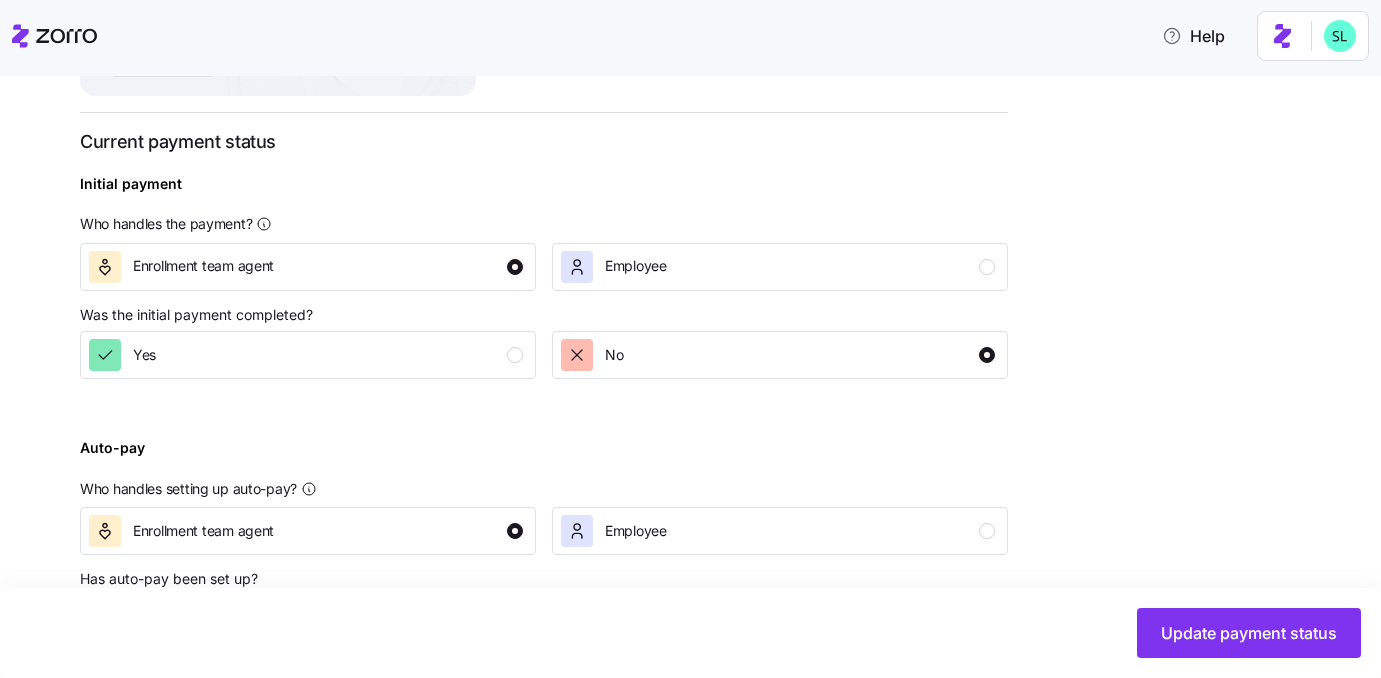 scroll, scrollTop: 765, scrollLeft: 0, axis: vertical 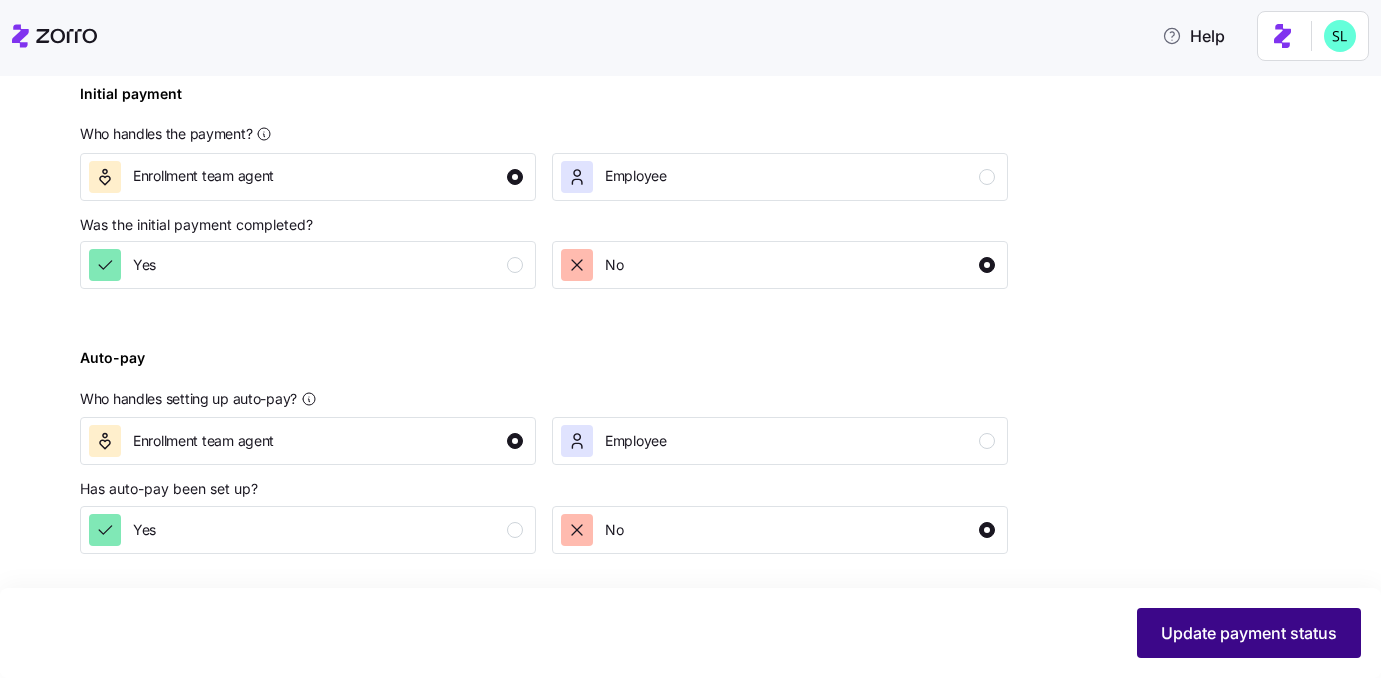 click on "Update payment status" at bounding box center [1249, 633] 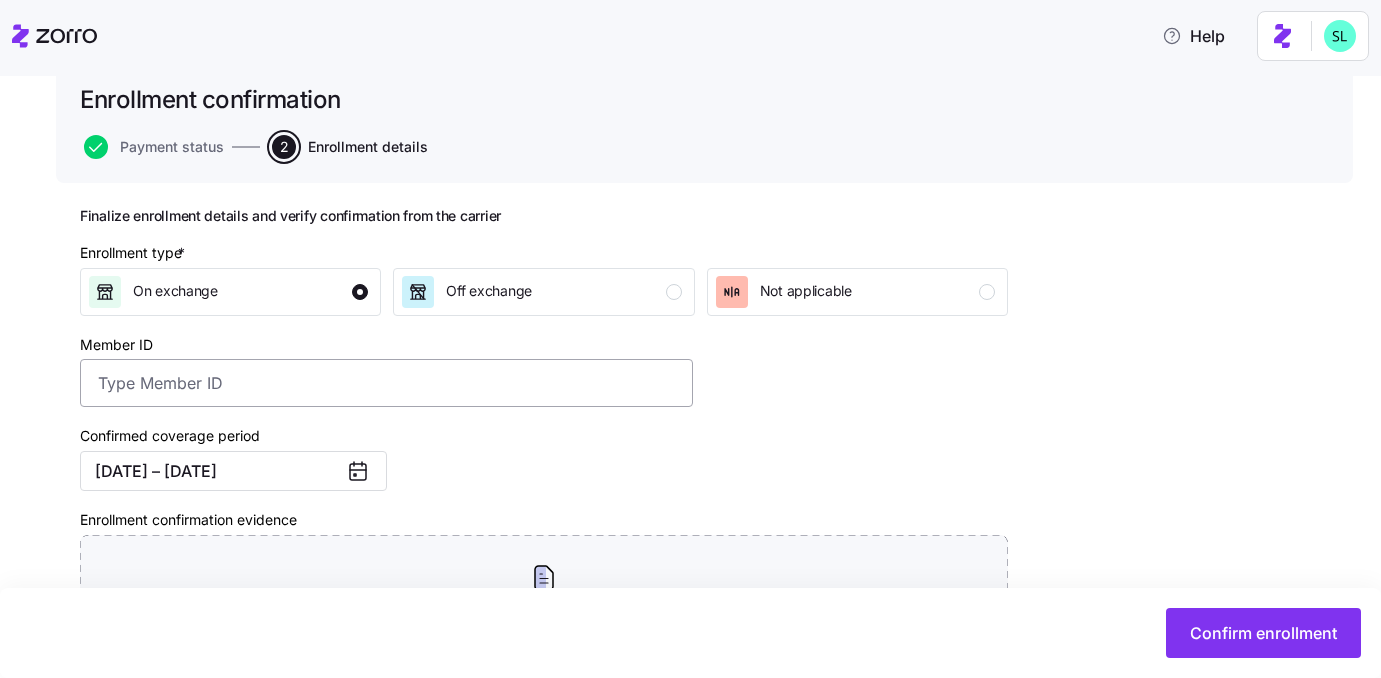 scroll, scrollTop: 353, scrollLeft: 0, axis: vertical 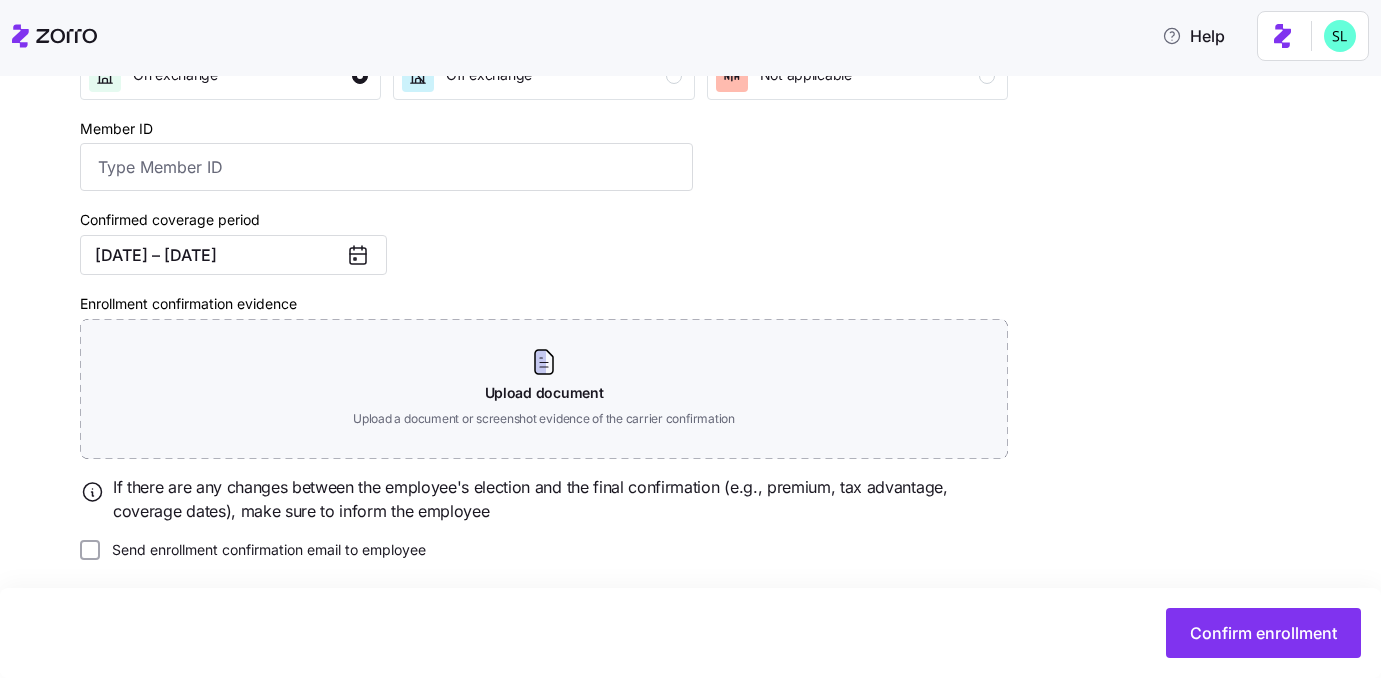 click 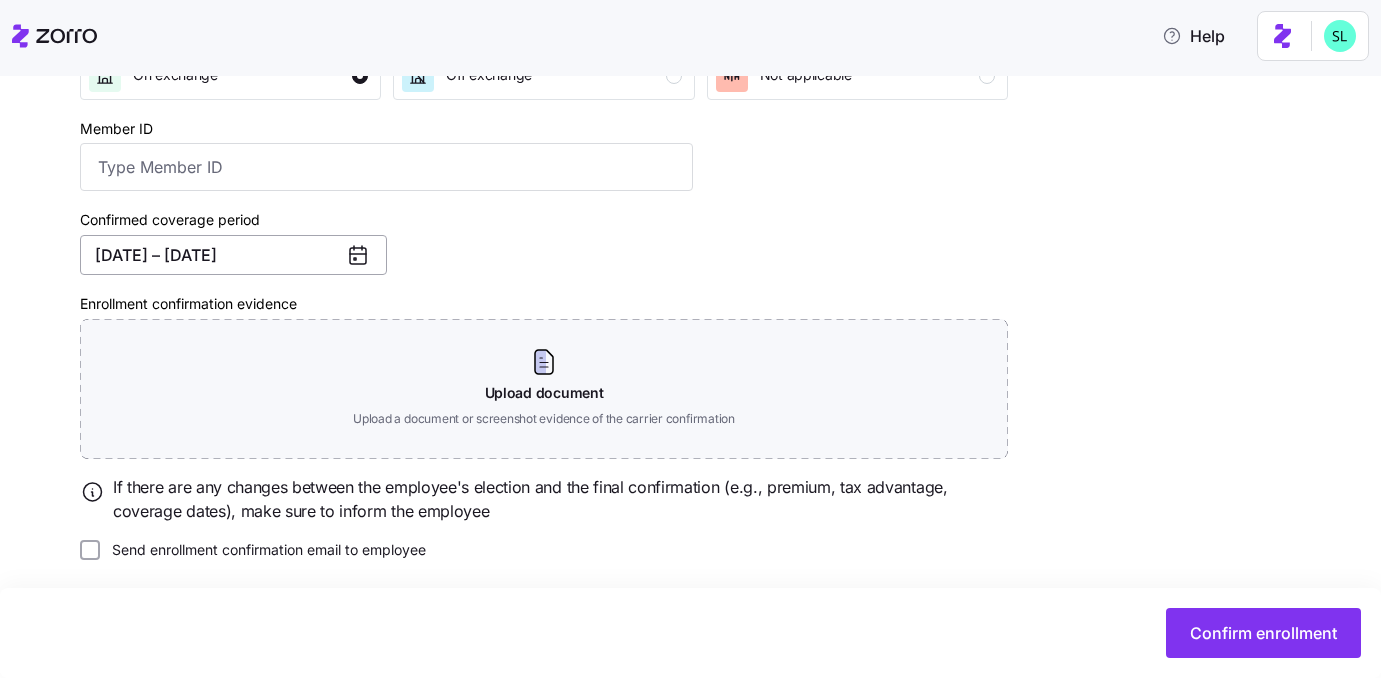click on "01/01/2025 – 12/31/2025" at bounding box center [233, 255] 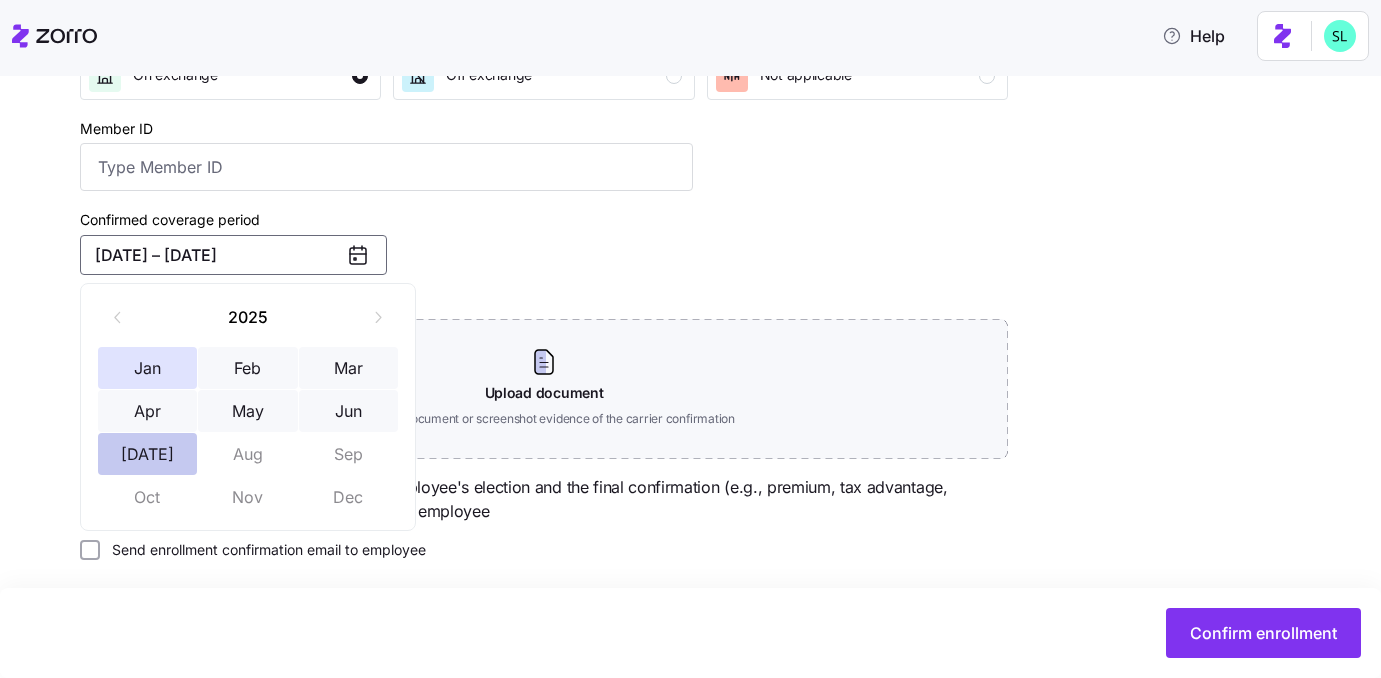 click on "Jul" at bounding box center (148, 454) 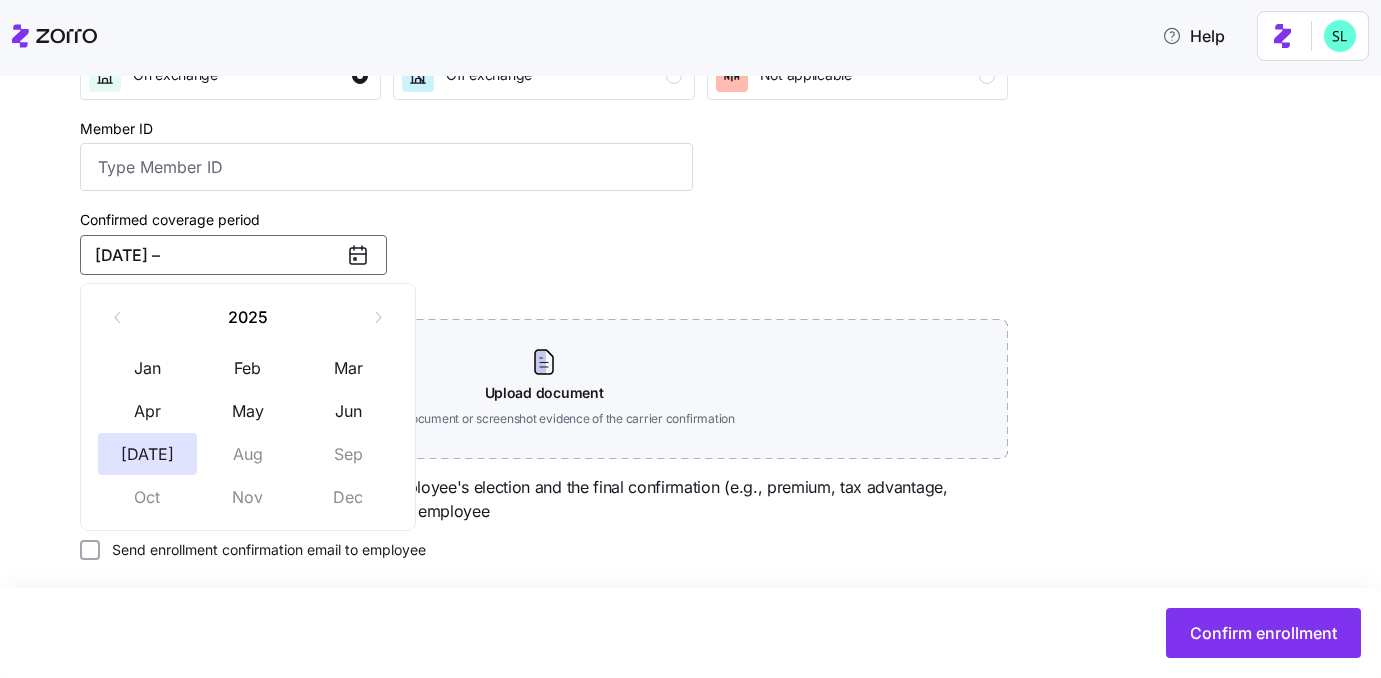 click on "Confirmed coverage period 07/01/2025 –" at bounding box center (386, 241) 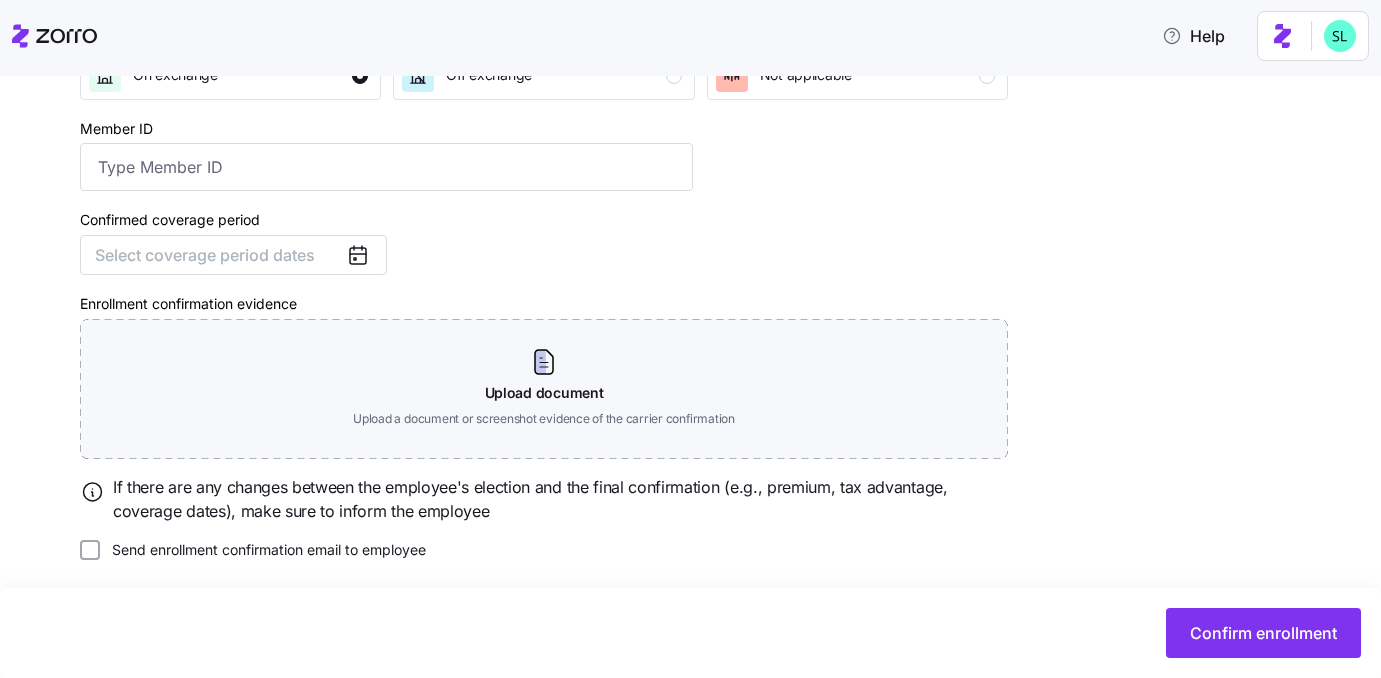 click 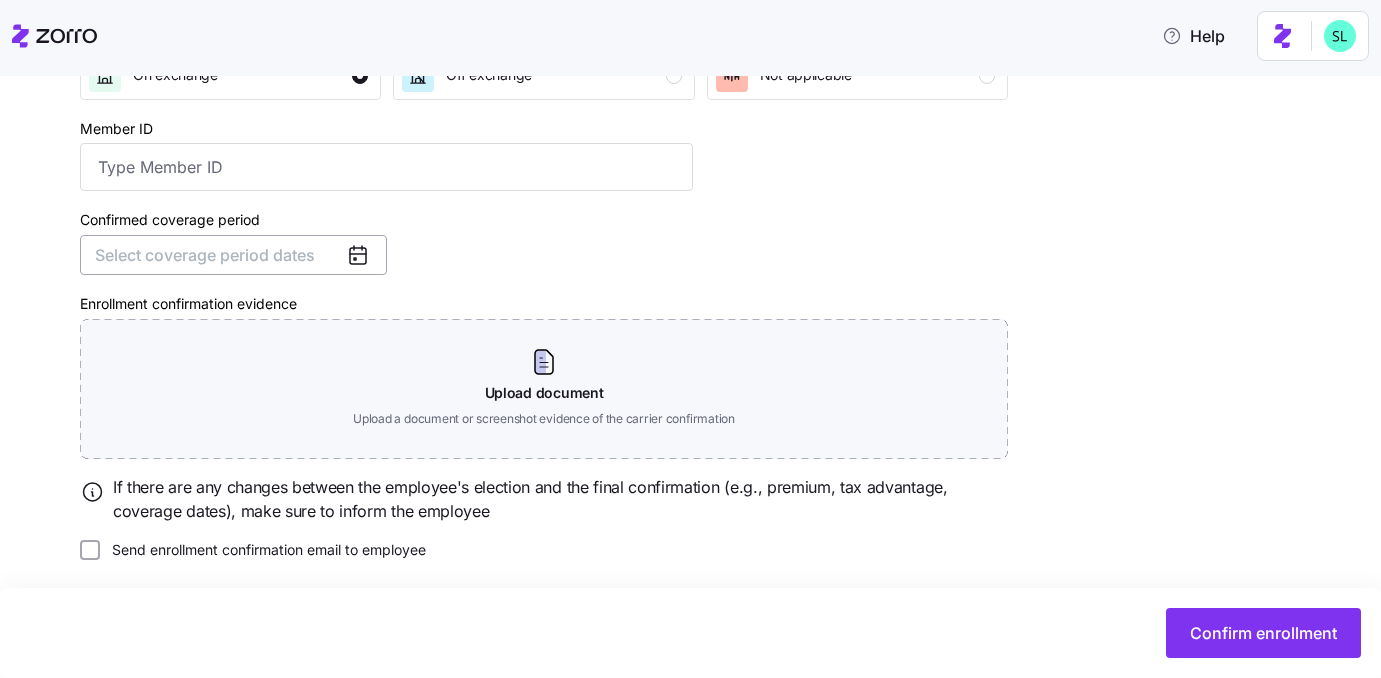 click on "Select coverage period dates" at bounding box center [205, 255] 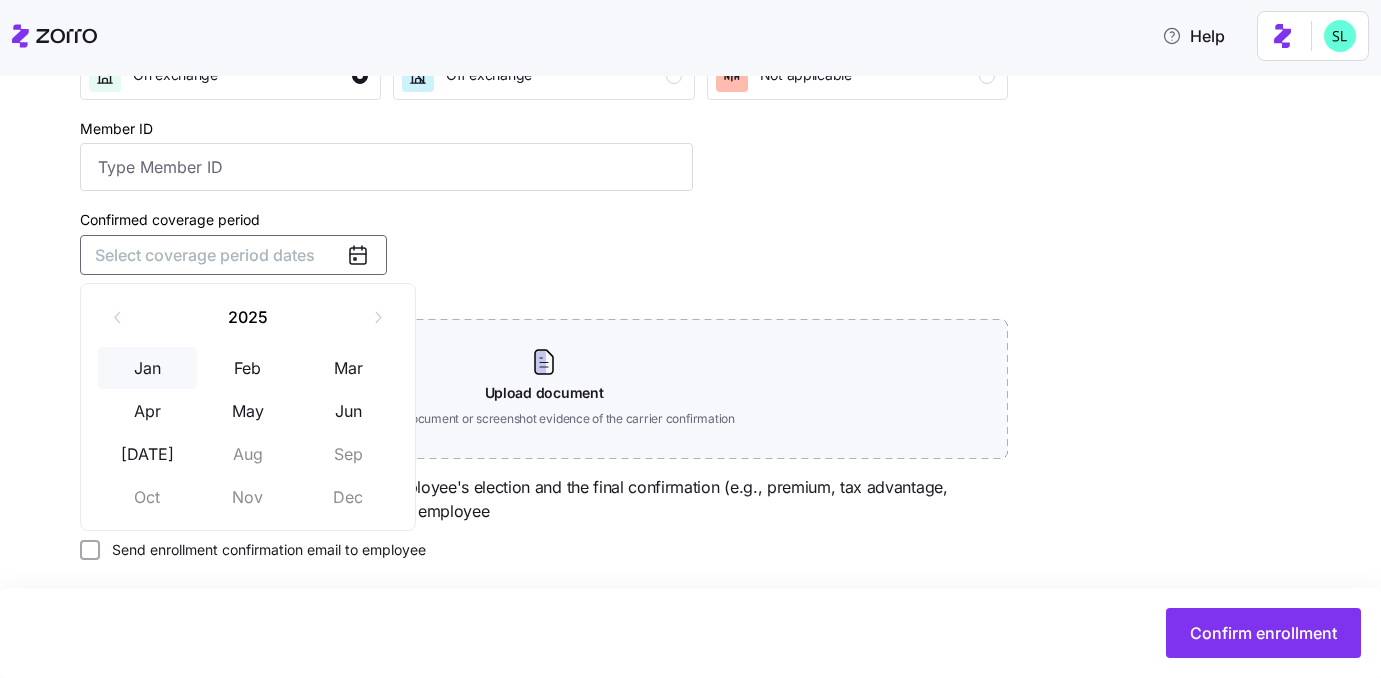 click on "Jan" at bounding box center [148, 368] 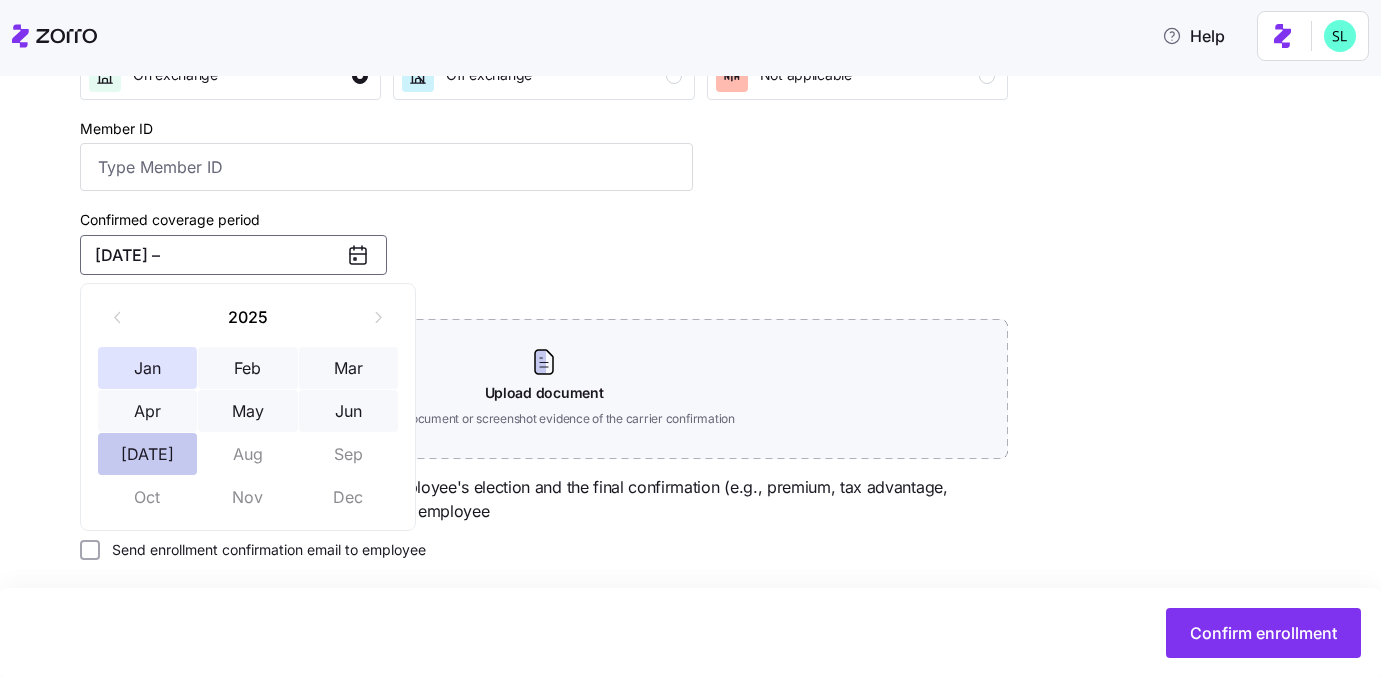 click on "Jul" at bounding box center [148, 454] 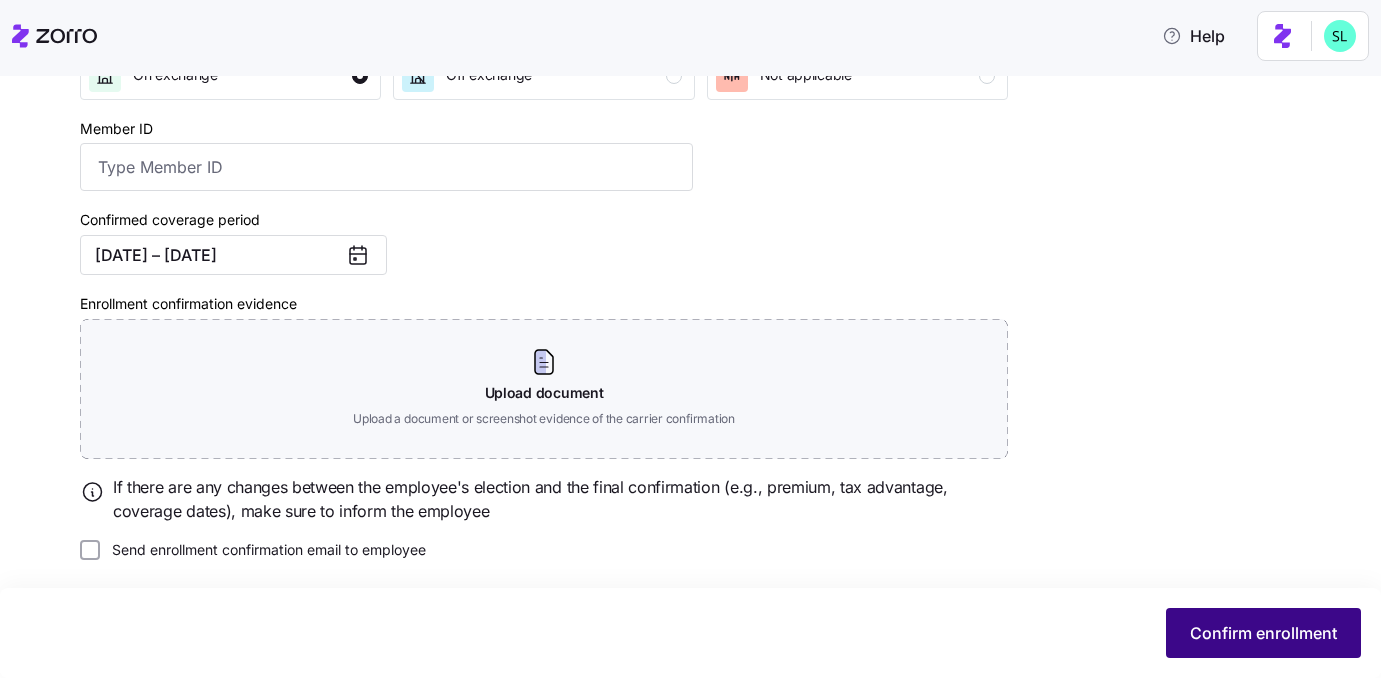 click on "Confirm enrollment" at bounding box center [1263, 633] 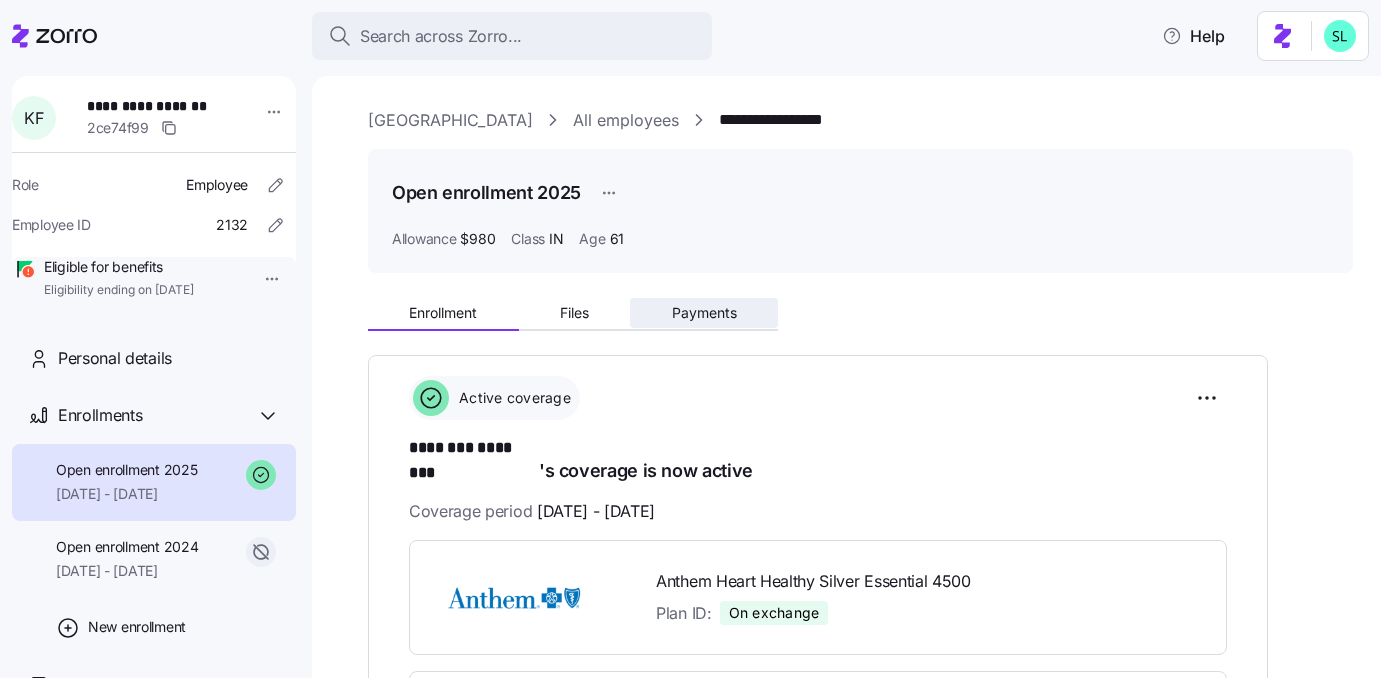 click on "Payments" at bounding box center (704, 313) 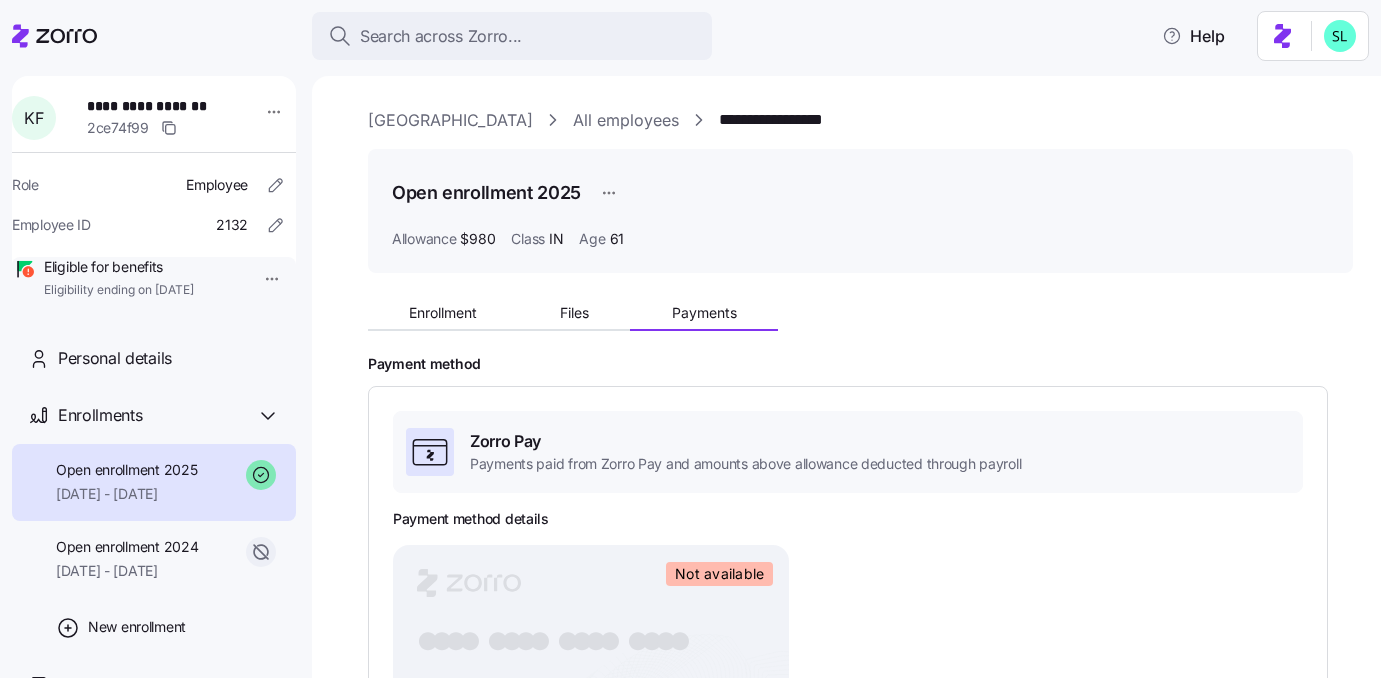 type on "Invalid (in-handling)" 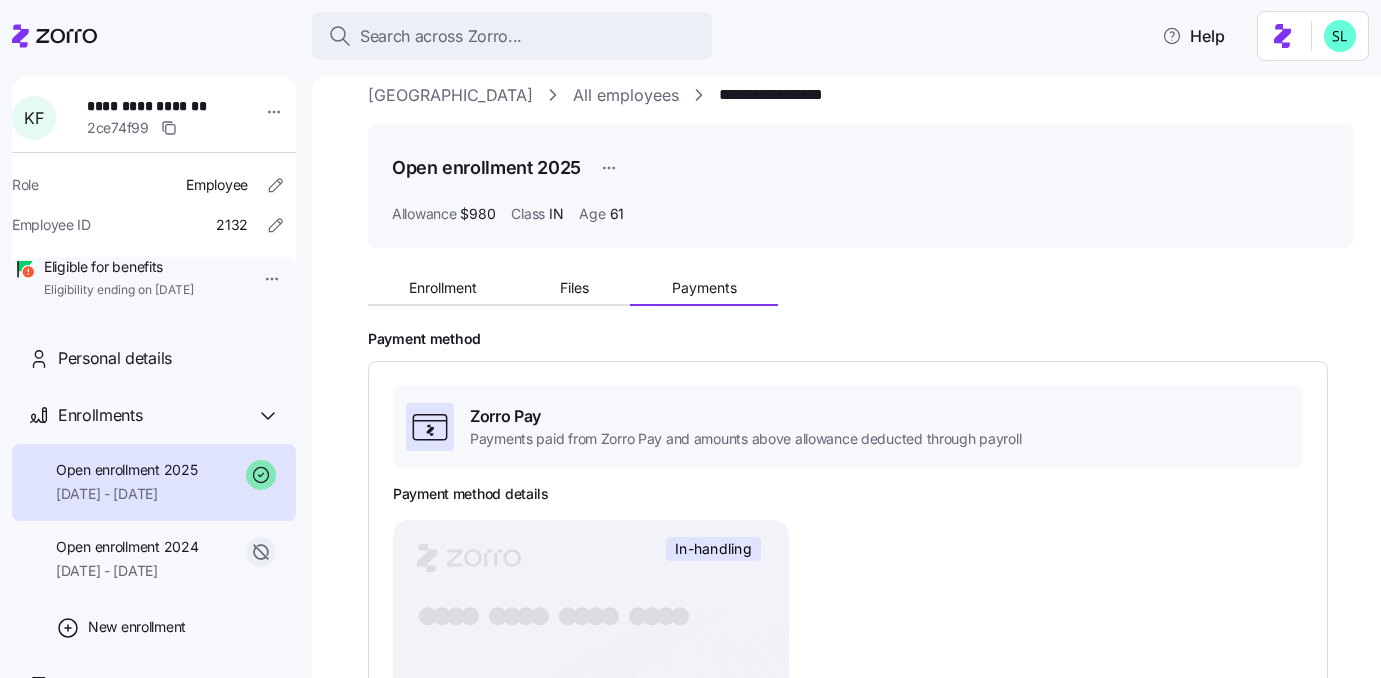 scroll, scrollTop: 0, scrollLeft: 0, axis: both 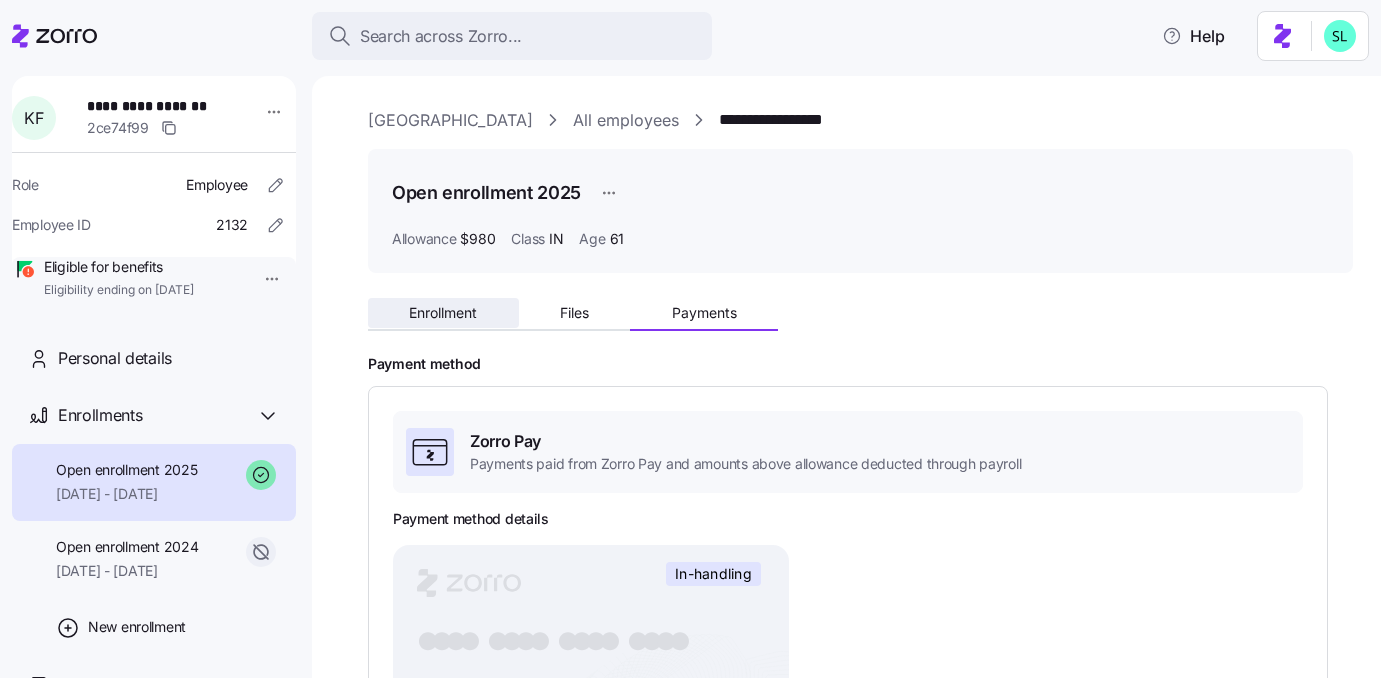 click on "Enrollment" at bounding box center (443, 313) 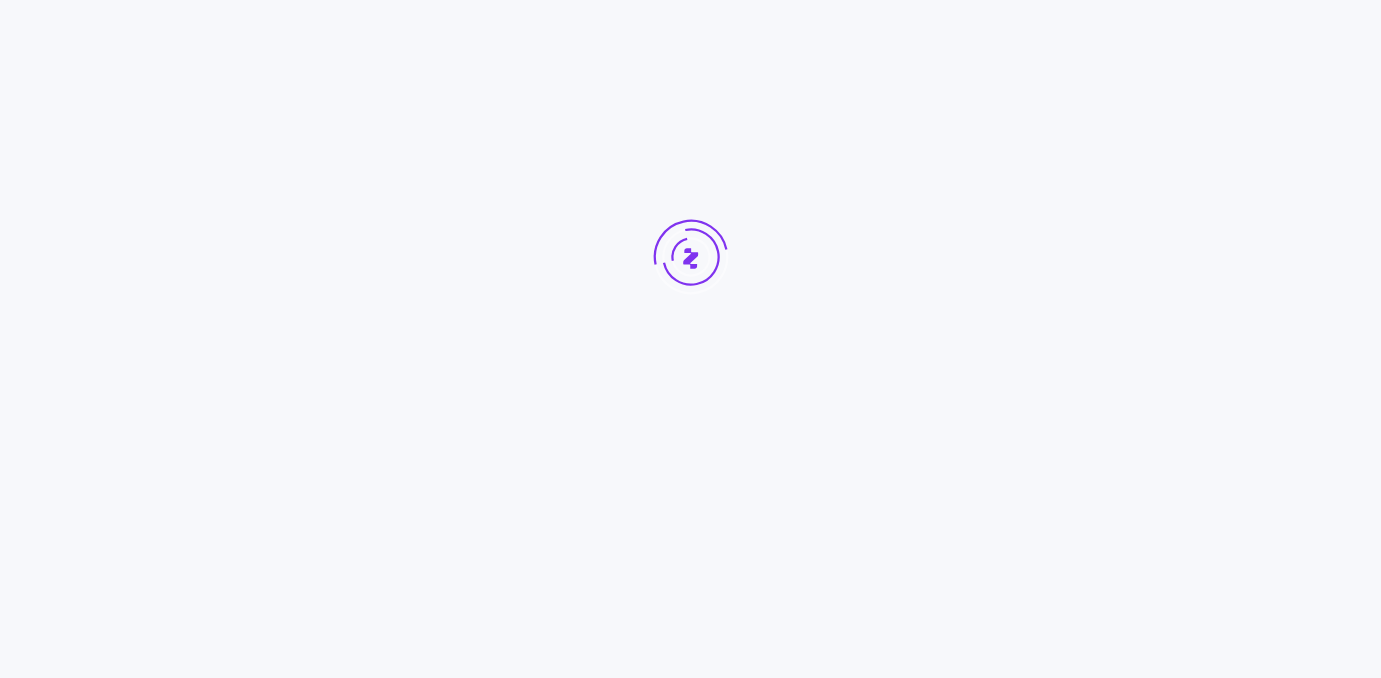 scroll, scrollTop: 0, scrollLeft: 0, axis: both 